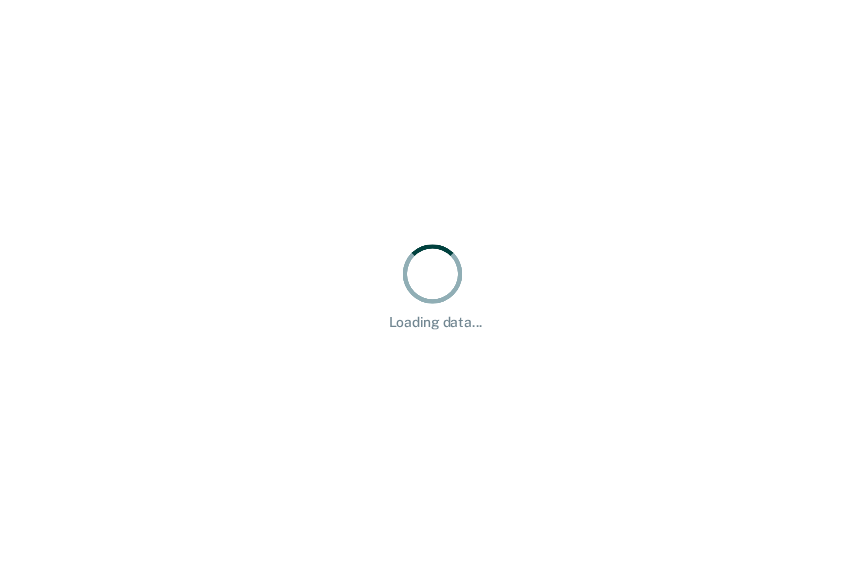 scroll, scrollTop: 0, scrollLeft: 0, axis: both 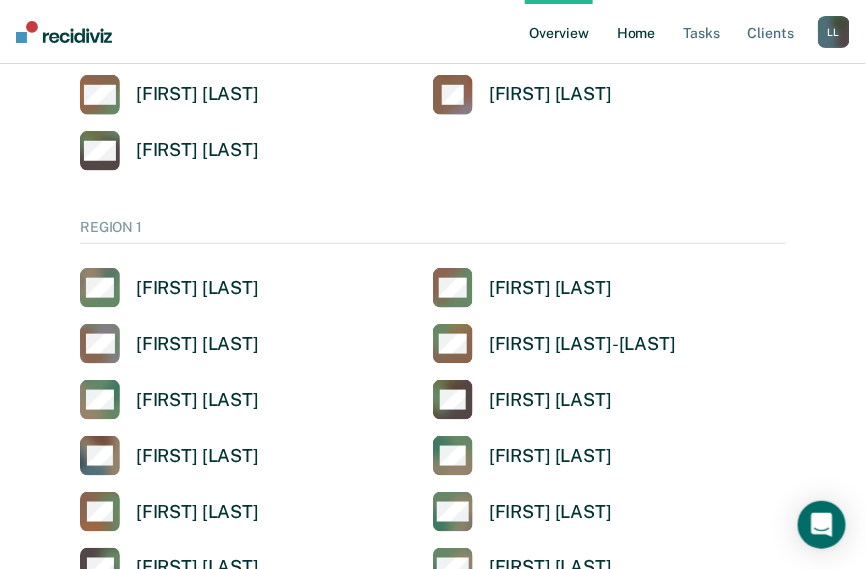 click on "Home" at bounding box center [636, 32] 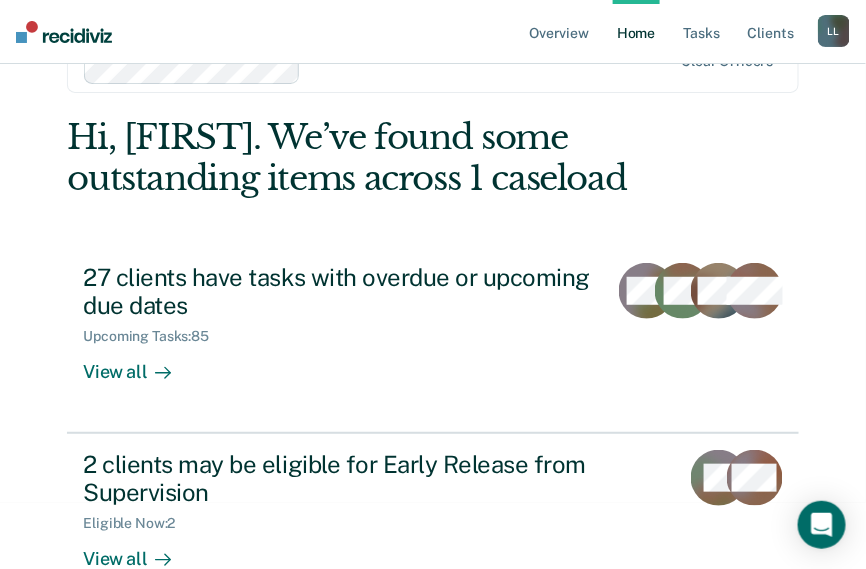 scroll, scrollTop: 0, scrollLeft: 0, axis: both 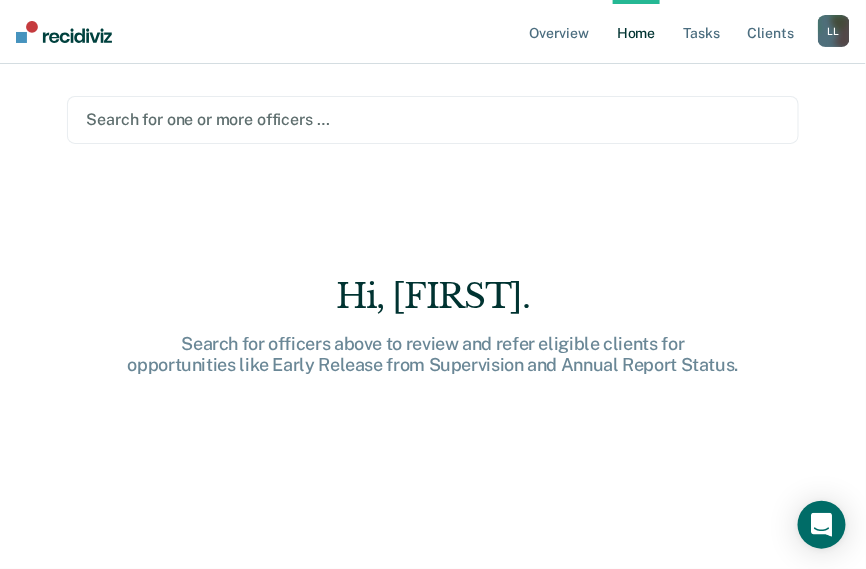 click on "Search for one or more officers …" at bounding box center [432, 120] 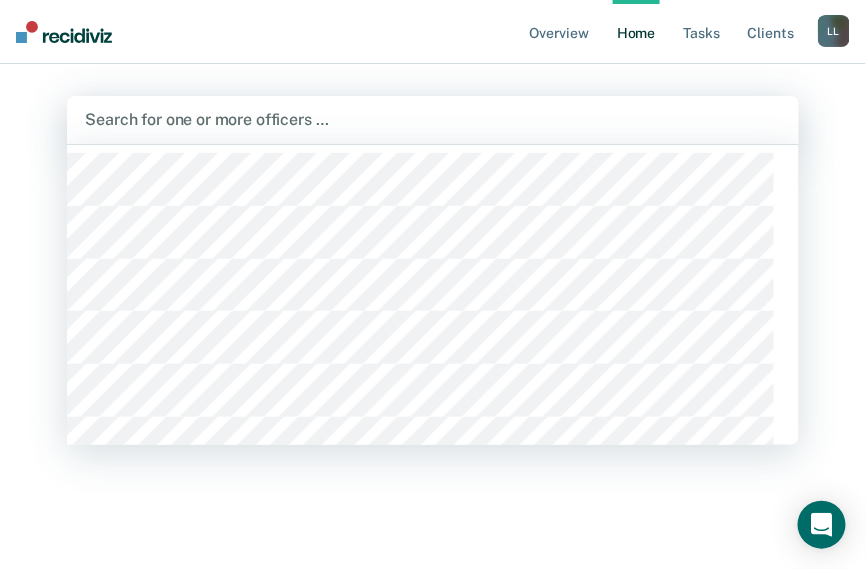 scroll, scrollTop: 97, scrollLeft: 0, axis: vertical 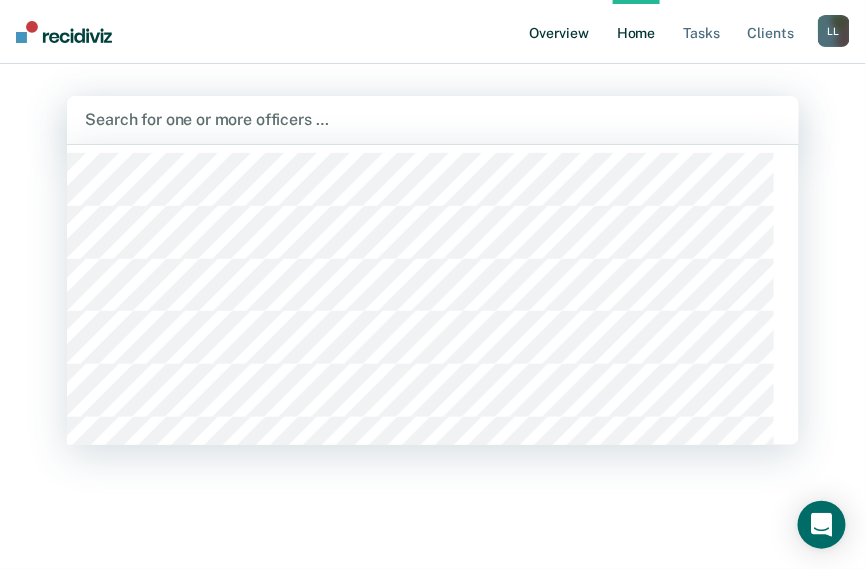 click on "Overview" at bounding box center (559, 32) 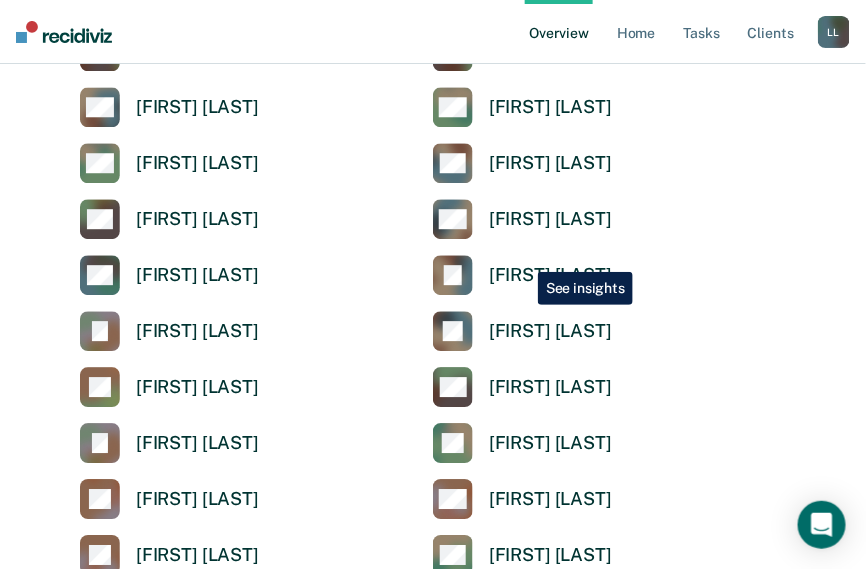 scroll, scrollTop: 4160, scrollLeft: 0, axis: vertical 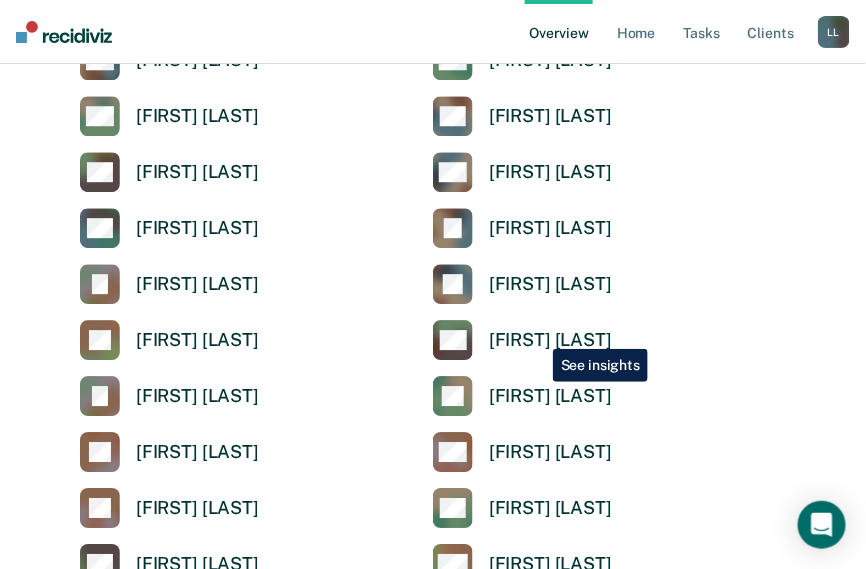 click on "[FIRST] [LAST]" at bounding box center [550, -1198] 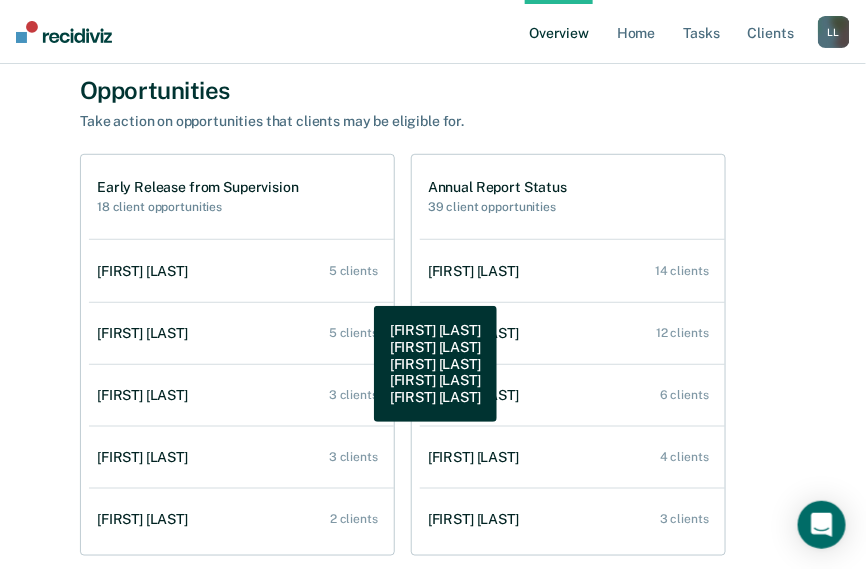 scroll, scrollTop: 320, scrollLeft: 0, axis: vertical 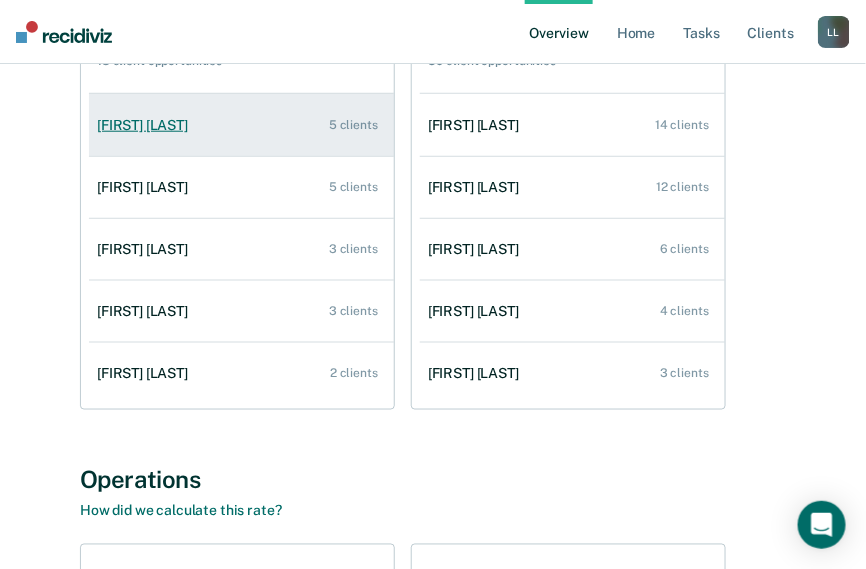 click on "5 clients" at bounding box center (353, 125) 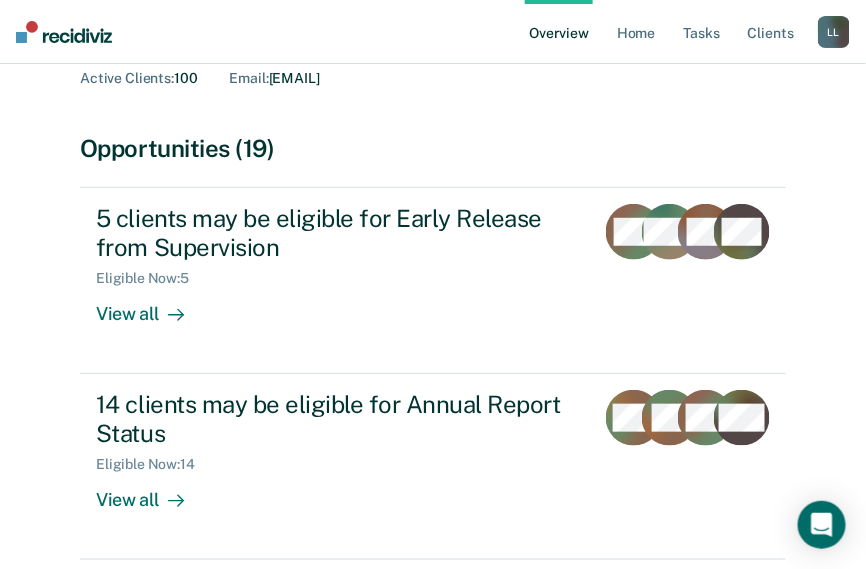 scroll, scrollTop: 0, scrollLeft: 0, axis: both 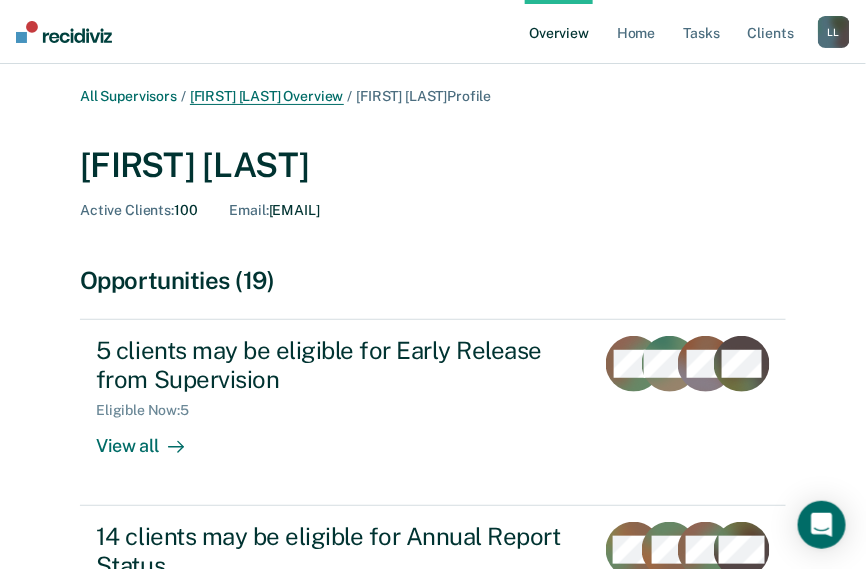 click on "[FIRST] [LAST] Overview" at bounding box center (267, 96) 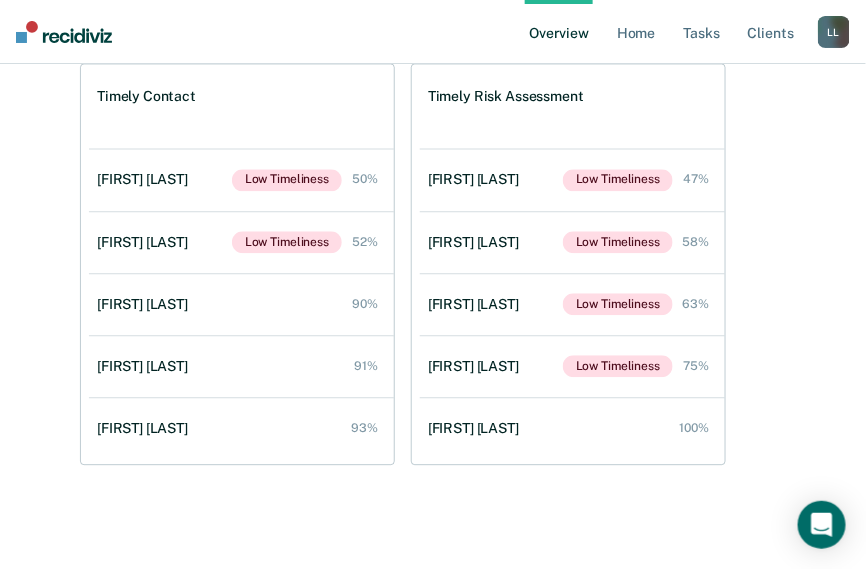 scroll, scrollTop: 1200, scrollLeft: 0, axis: vertical 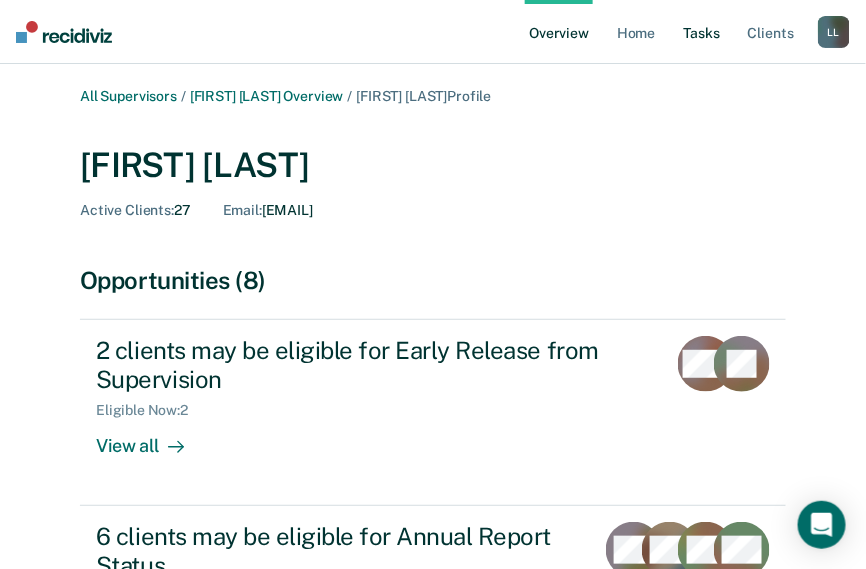 click on "Tasks" at bounding box center (702, 32) 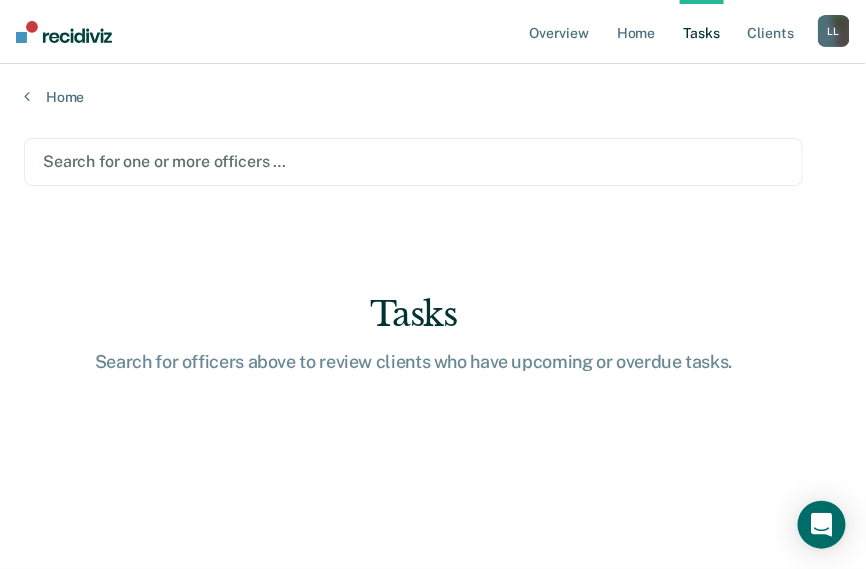 scroll, scrollTop: 140, scrollLeft: 0, axis: vertical 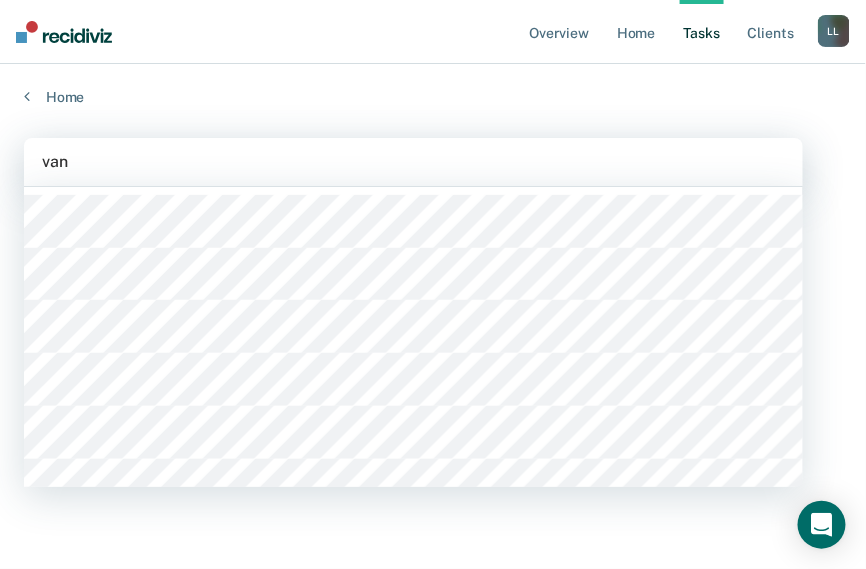 type on "vane" 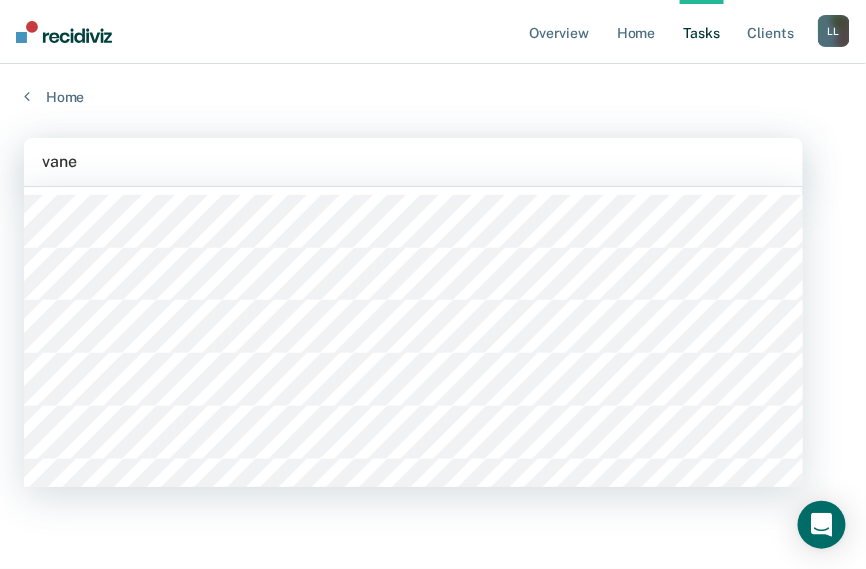 scroll, scrollTop: 140, scrollLeft: 0, axis: vertical 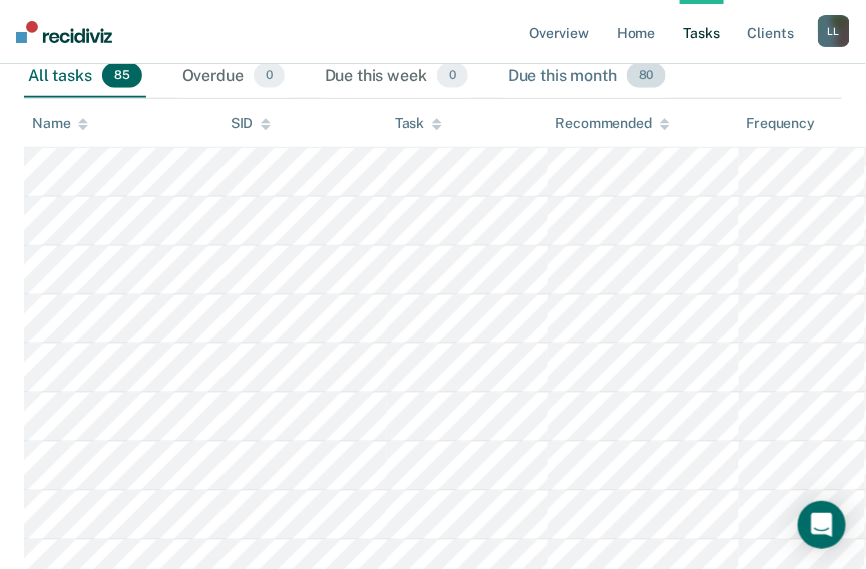 click on "80" at bounding box center (646, 76) 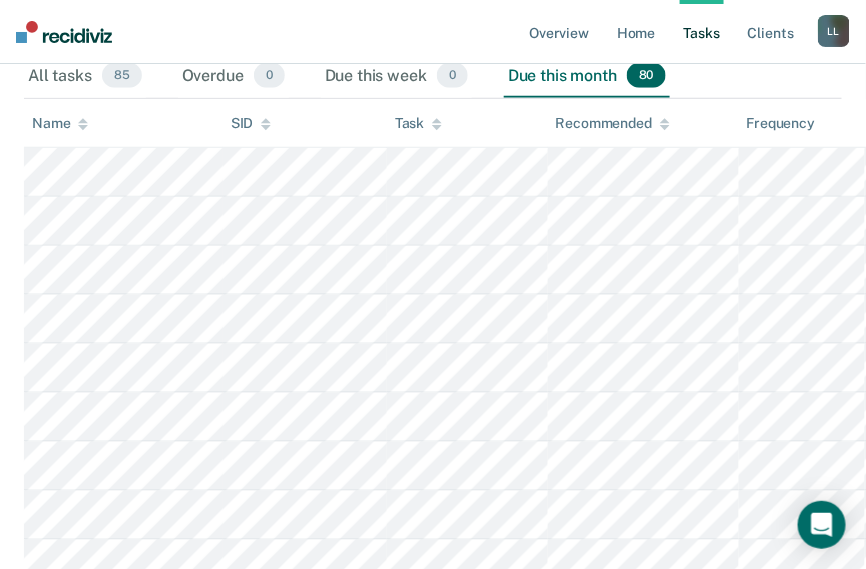 click on "80" at bounding box center (646, 76) 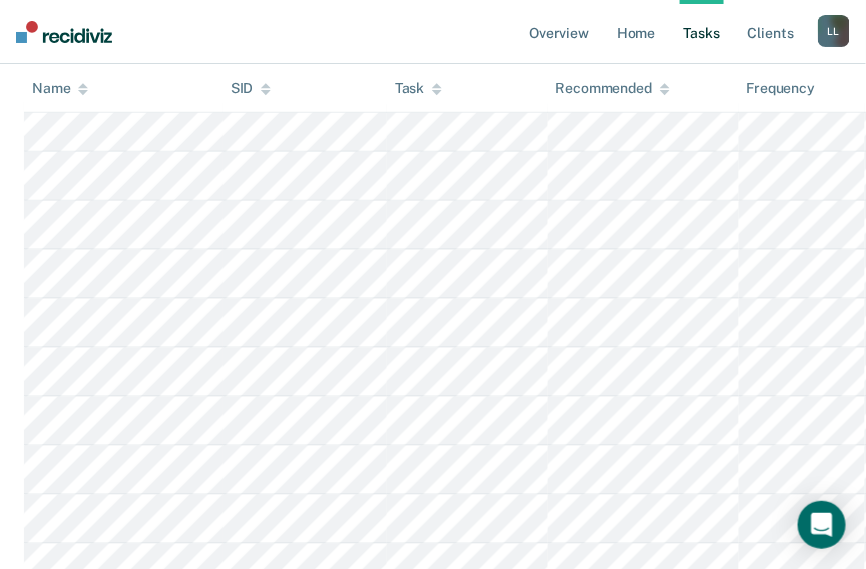 scroll, scrollTop: 398, scrollLeft: 0, axis: vertical 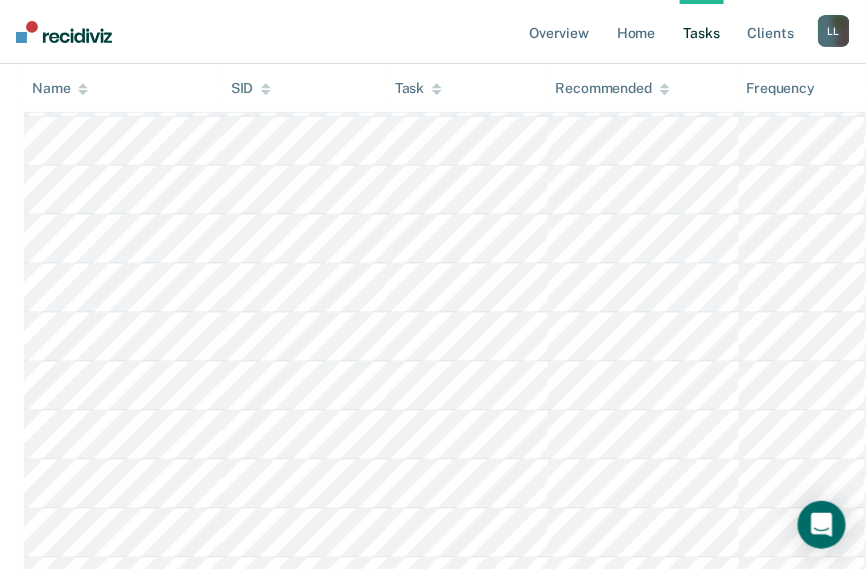 click on "Due this month 80" at bounding box center [587, -3] 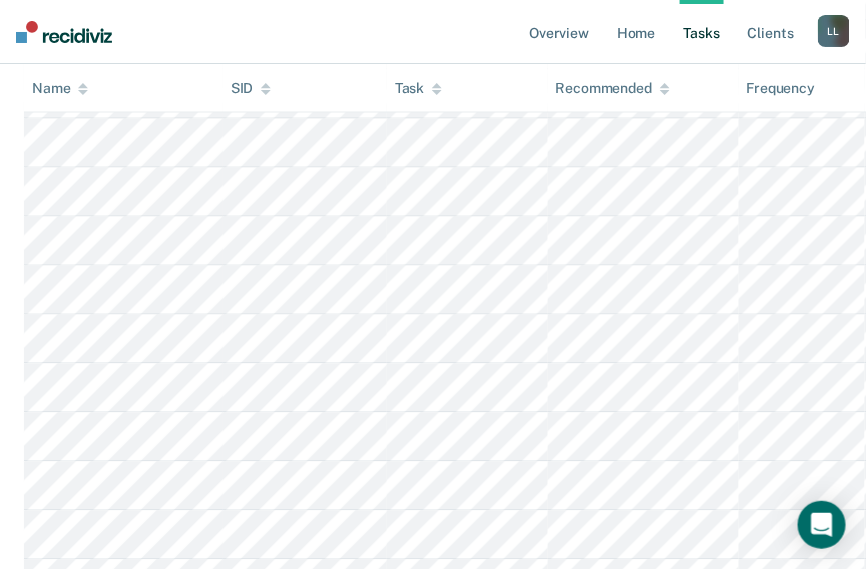 scroll, scrollTop: 640, scrollLeft: 0, axis: vertical 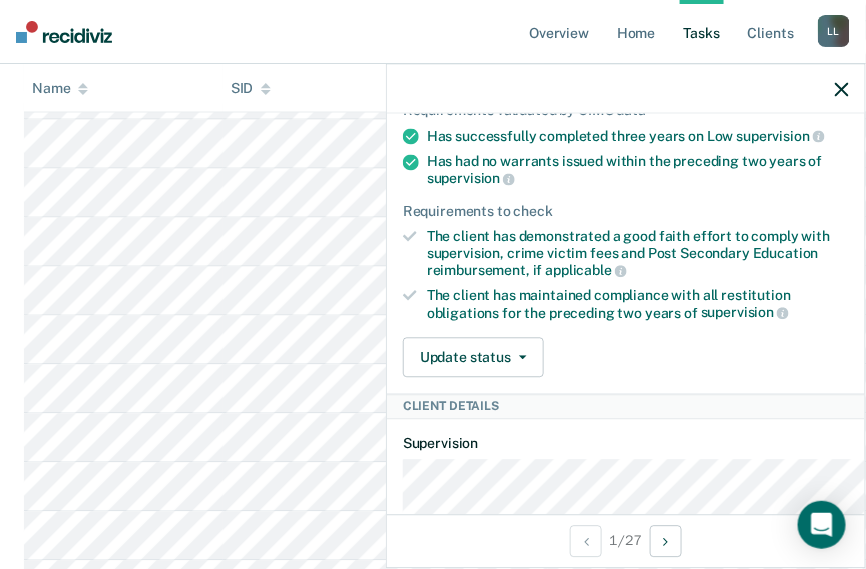 click on "[FIRST] [LAST]" at bounding box center [834, 31] 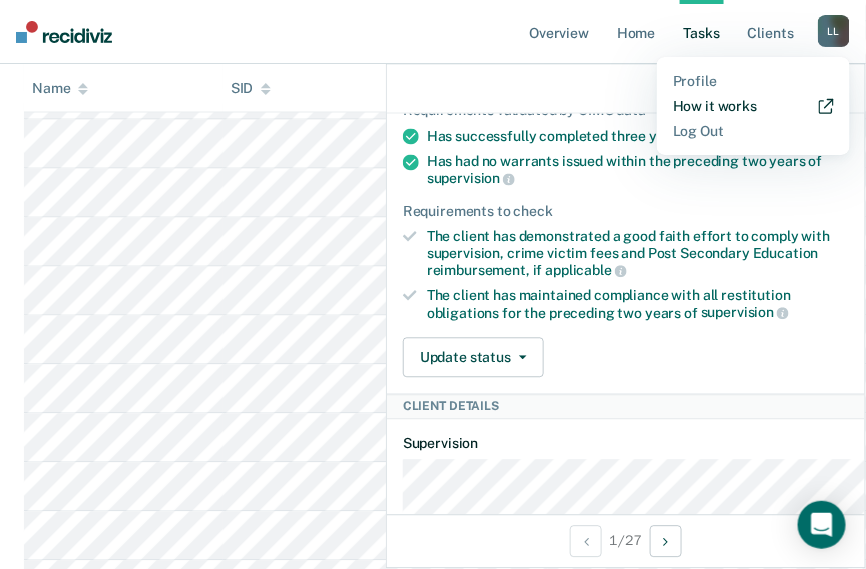 click on "How it works" at bounding box center [753, 106] 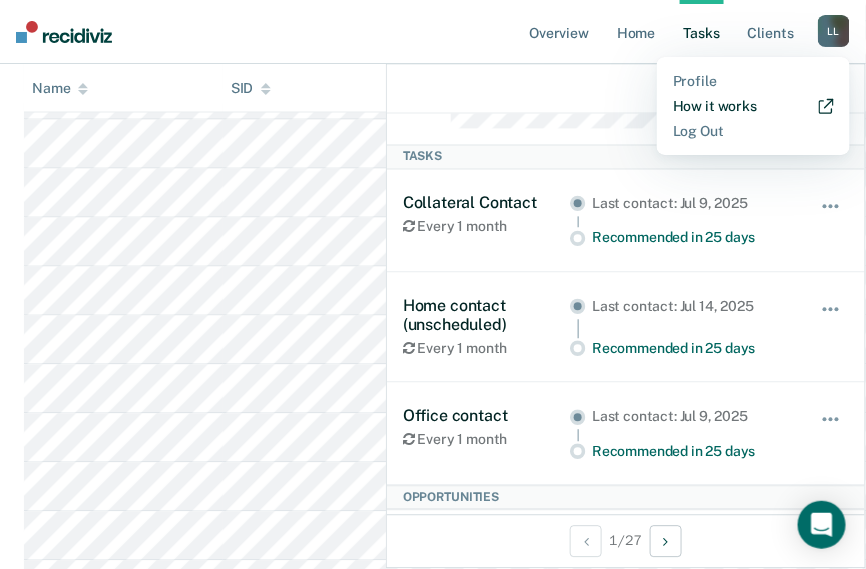 scroll, scrollTop: 0, scrollLeft: 0, axis: both 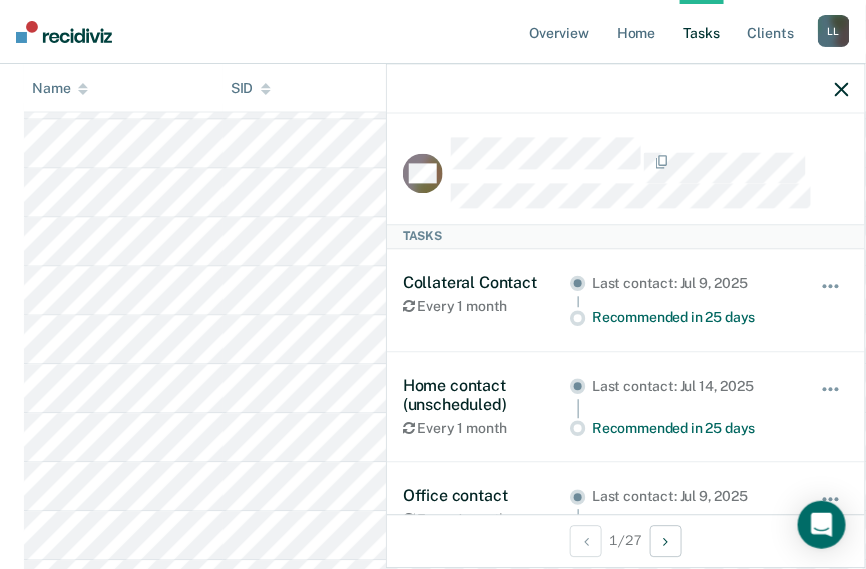 click at bounding box center (626, 89) 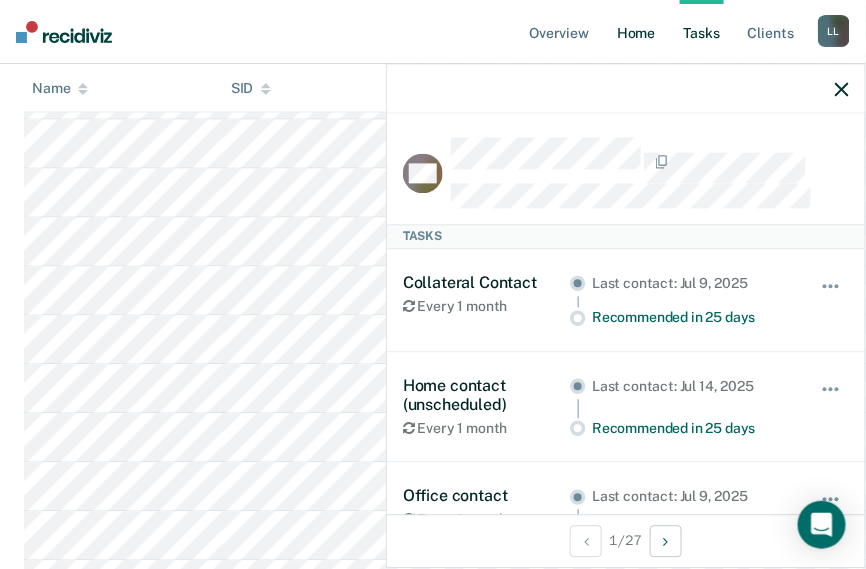 click on "Home" at bounding box center [636, 32] 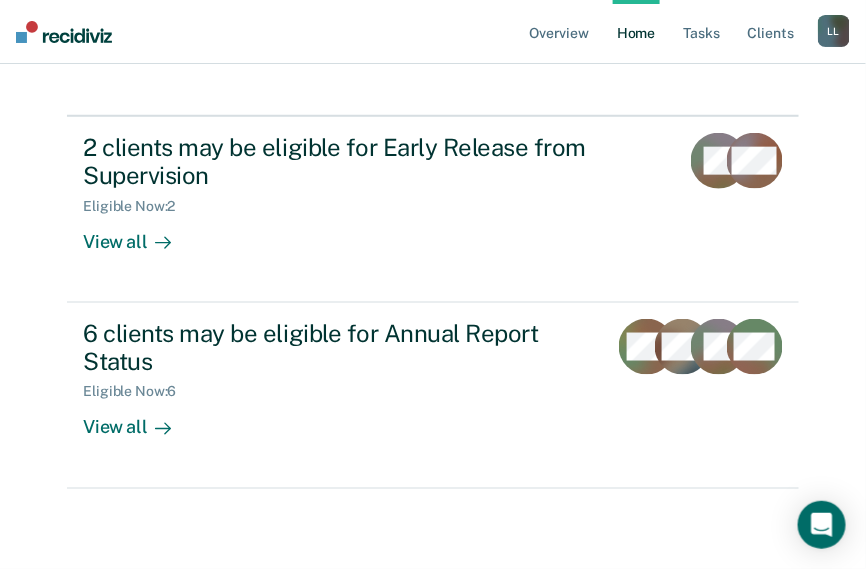 scroll, scrollTop: 0, scrollLeft: 0, axis: both 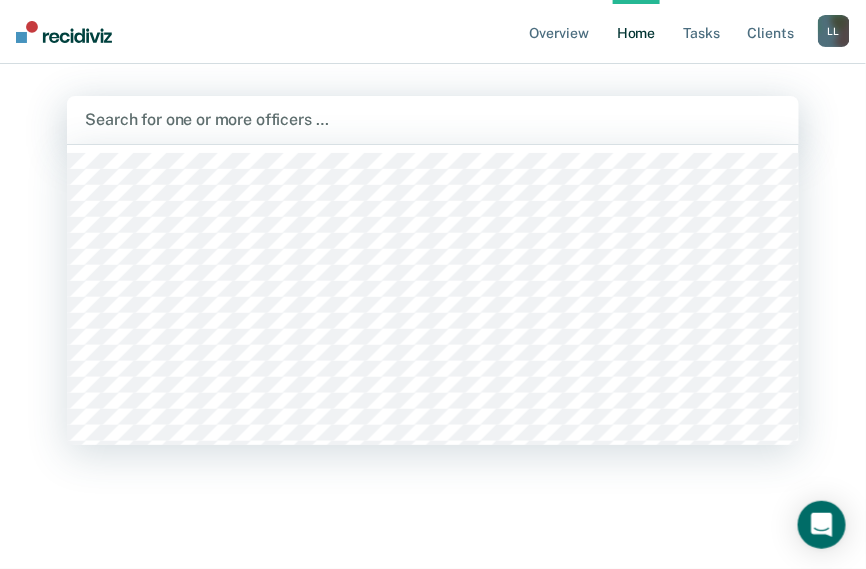 click on "1125 results available. Use Up and Down to choose options, press Enter to select the currently focused option, press Escape to exit the menu, press Tab to select the option and exit the menu. Search for one or more officers …" at bounding box center [432, 120] 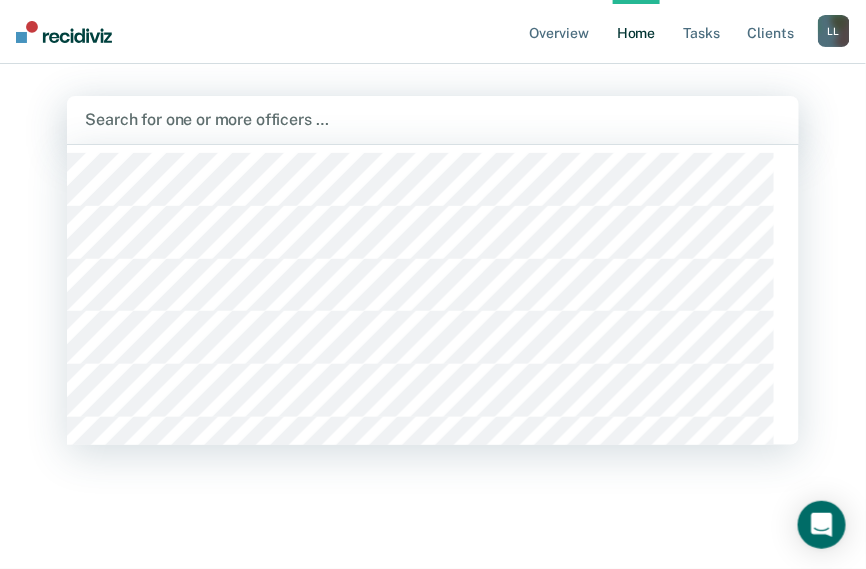 scroll, scrollTop: 97, scrollLeft: 0, axis: vertical 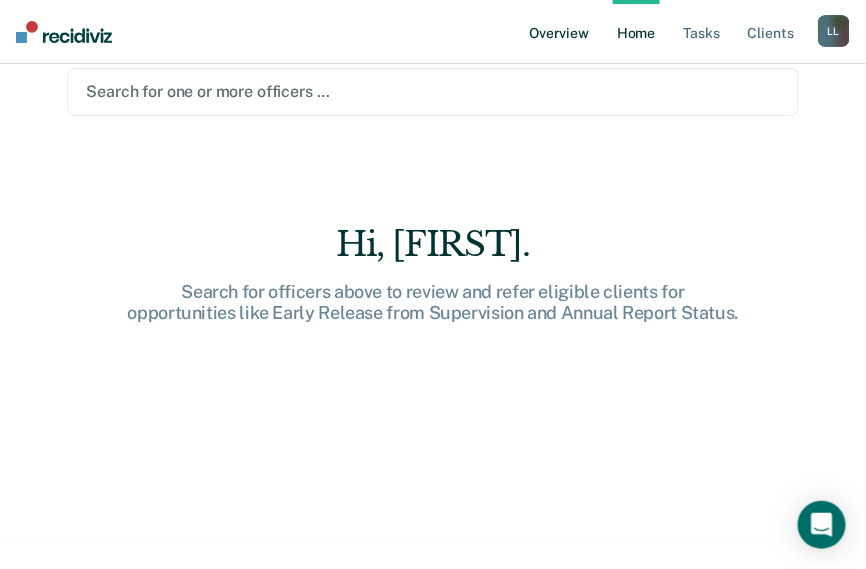 click on "Overview" at bounding box center (559, 32) 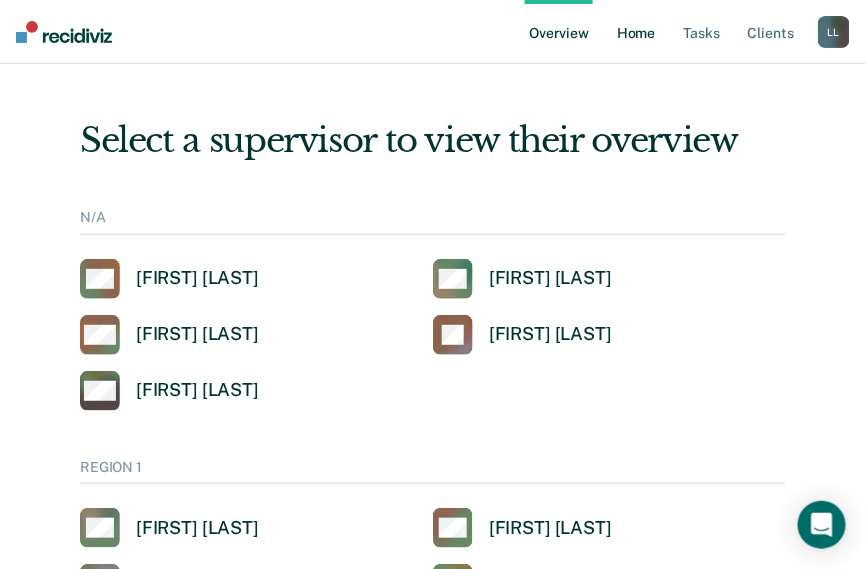 click on "Home" at bounding box center [636, 32] 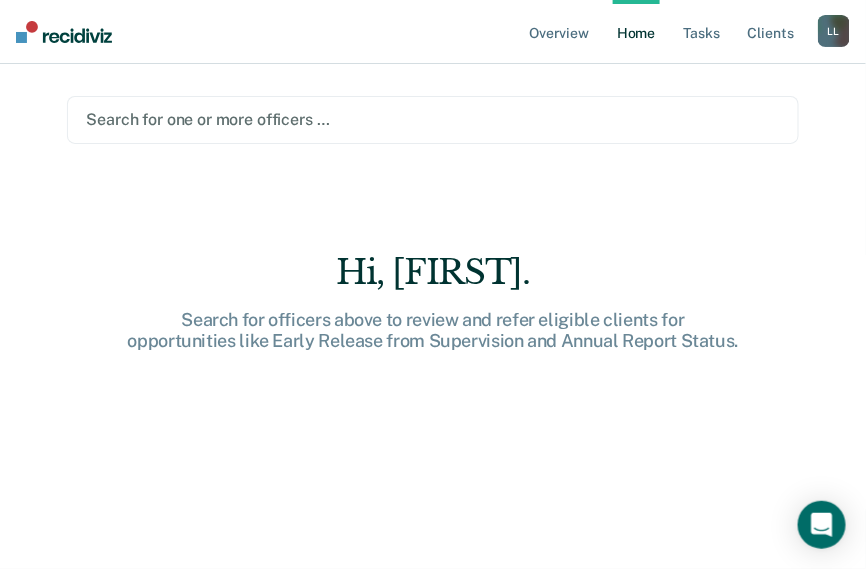 scroll, scrollTop: 152, scrollLeft: 0, axis: vertical 